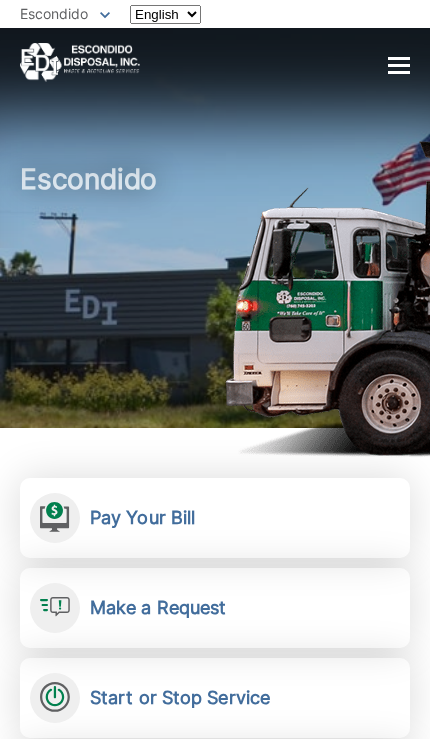 scroll, scrollTop: 0, scrollLeft: 0, axis: both 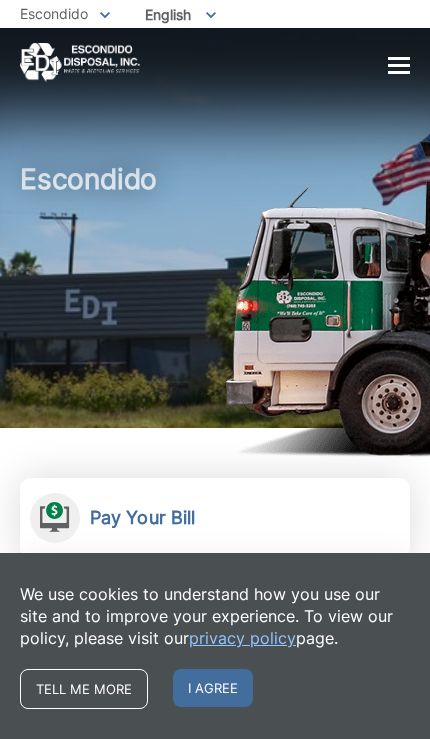 click on "I agree" at bounding box center [213, 688] 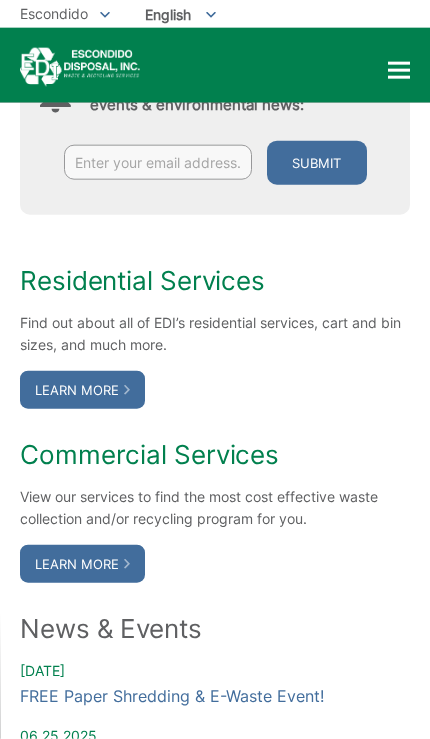 scroll, scrollTop: 924, scrollLeft: 0, axis: vertical 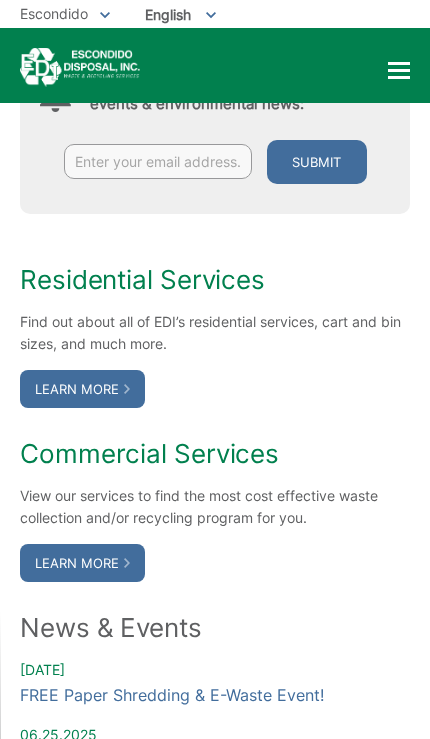 click on "Learn More" at bounding box center (82, 389) 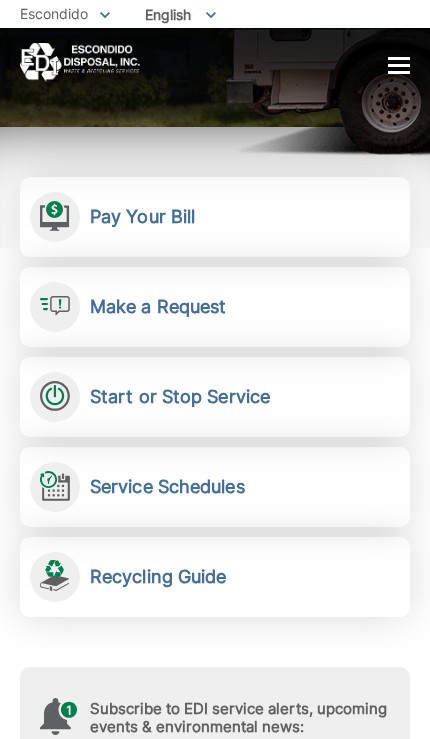 scroll, scrollTop: 327, scrollLeft: 0, axis: vertical 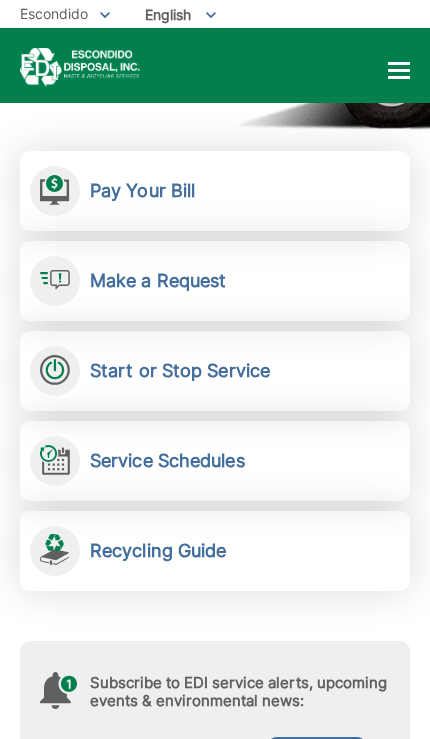 click on "Service Schedules
Stay up-to-date on any changes in schedules." at bounding box center (215, 461) 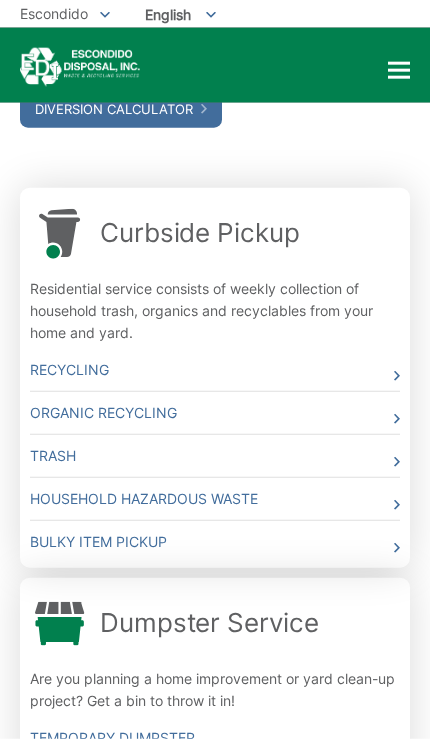 scroll, scrollTop: 612, scrollLeft: 0, axis: vertical 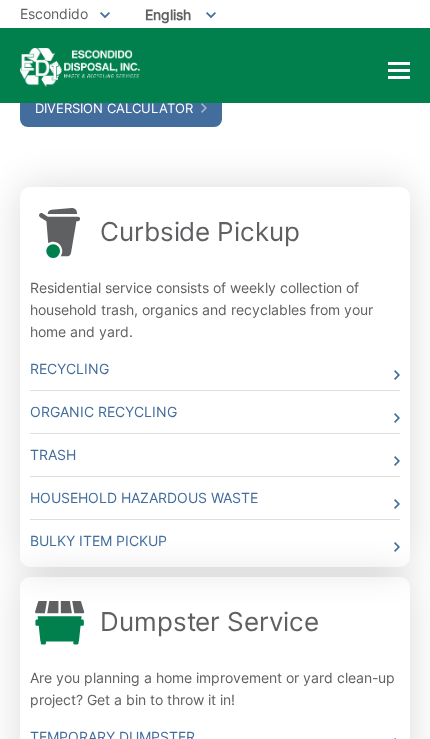 click on "Trash" at bounding box center (215, 455) 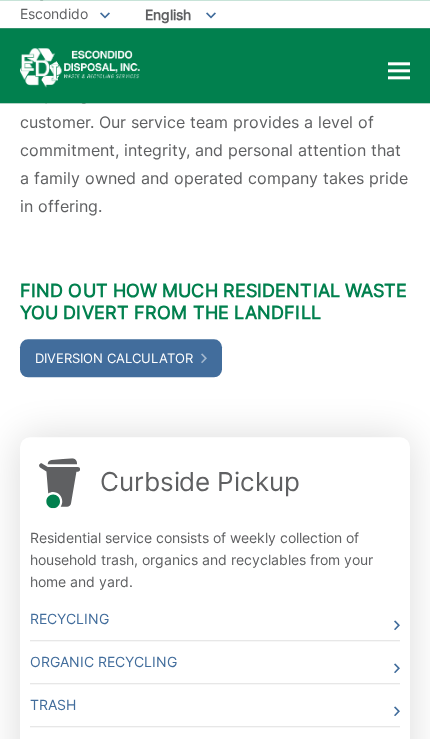 scroll, scrollTop: 0, scrollLeft: 0, axis: both 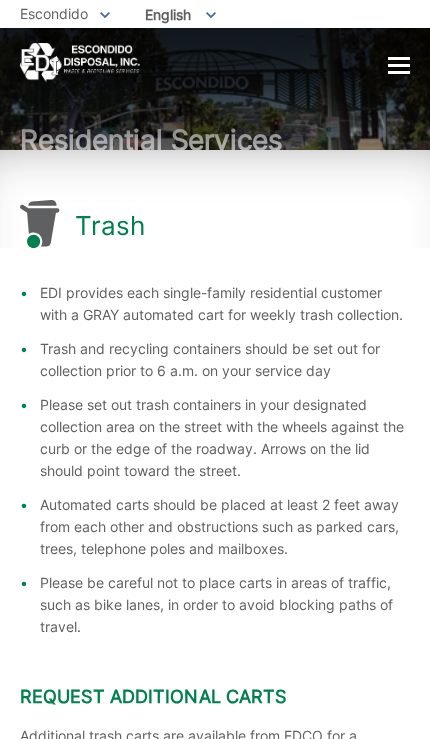 click on "Home
Residential Services
Curbside Pickup
Recycling
Organic Recycling
Trash
Household Hazardous Waste
Bulky Item Pickup
Dumpster Service
Temporary Dumpster
Roll-Off Boxes
Storage Containers
Apartments & Condos
Recycling
Organic Recycling
Trash
Commercial Services
Commercial Services
Recycling
Organic Recycling
Trash
Roll-Off Boxes
Construction & Demolition
Dumpsters" at bounding box center [215, 62] 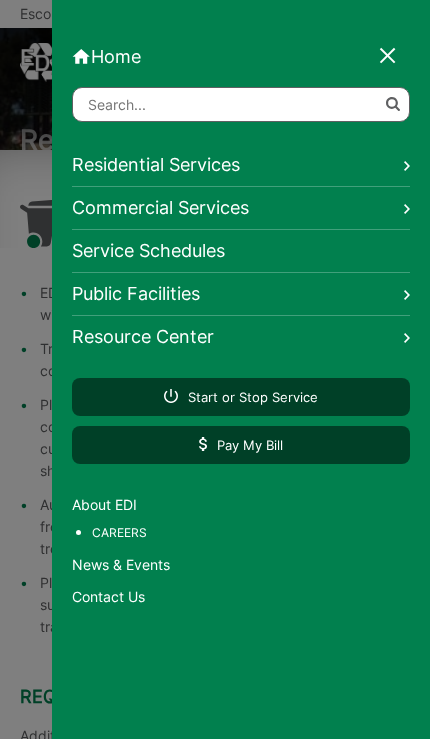 click on "Residential Services" at bounding box center (241, 165) 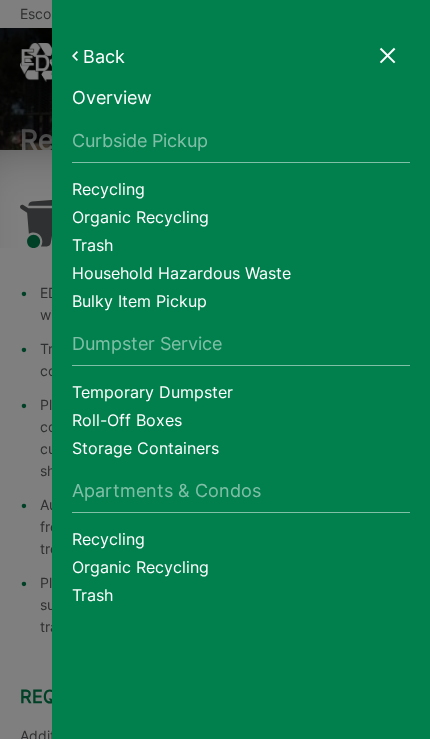 click on "Home
Back
Home
Residential Services
Overview
Curbside Pickup
Recycling
Organic Recycling
Trash
Household Hazardous Waste
Bulky Item Pickup
Dumpster Service
Temporary Dumpster
Roll-Off Boxes
Storage Containers
Apartments & Condos
Recycling
Organic Recycling
Trash
Commercial Services
Overview
Commercial Services
Recycling
Organic Recycling
Trash
Roll-Off Boxes
Construction & Demolition
Dumpsters
Roll-Off Boxes
Storage Containers" at bounding box center [241, 369] 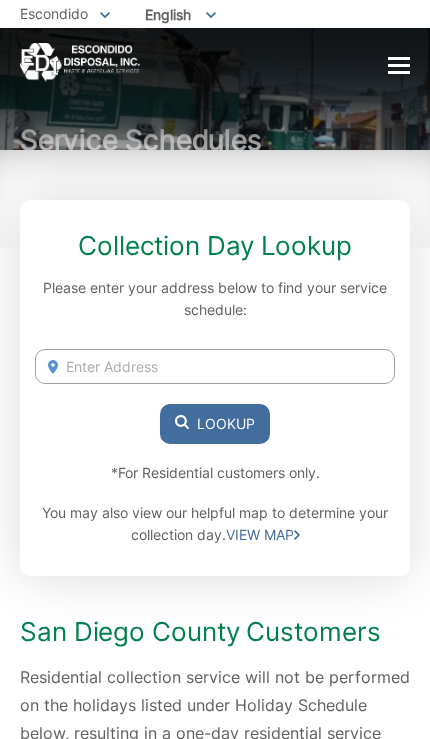 scroll, scrollTop: 0, scrollLeft: 0, axis: both 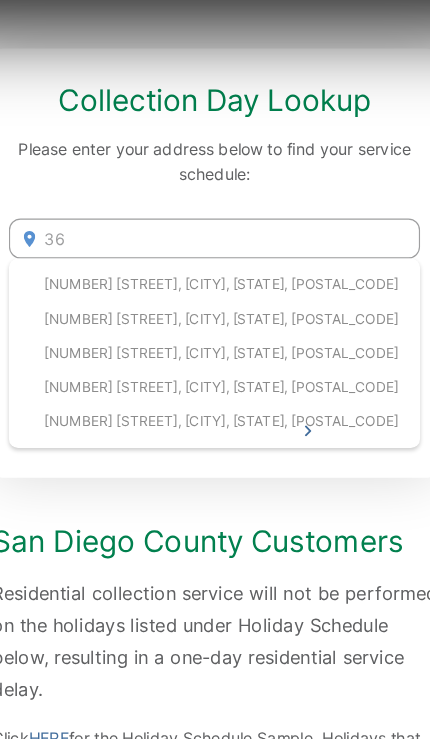 type on "3" 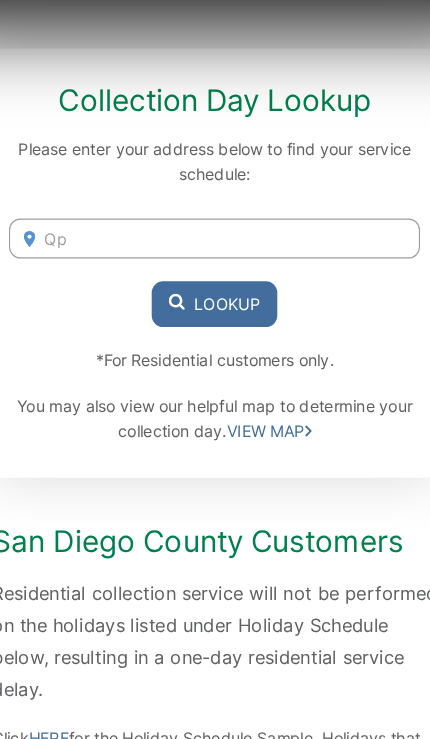 type on "Q" 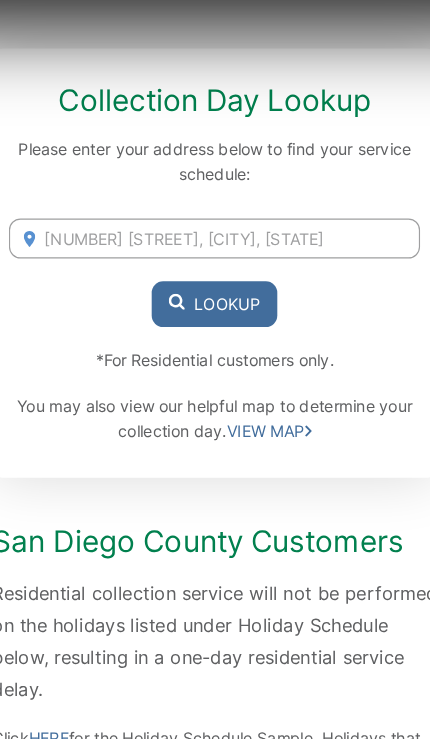 click on "Lookup" at bounding box center (215, 358) 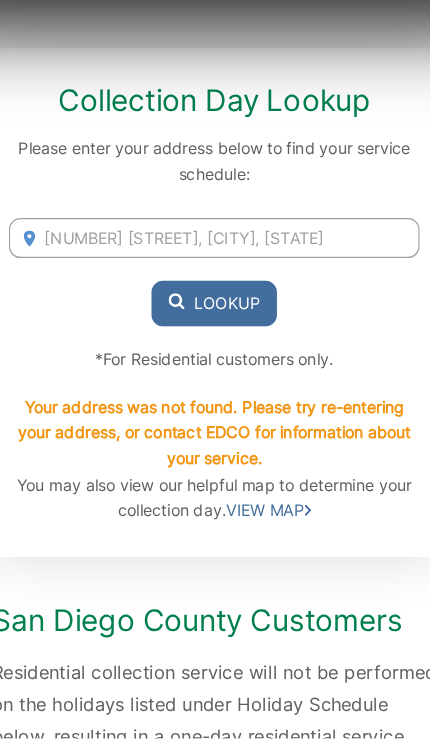 click on "1020 South Orange St, Escondido, CA" at bounding box center (215, 300) 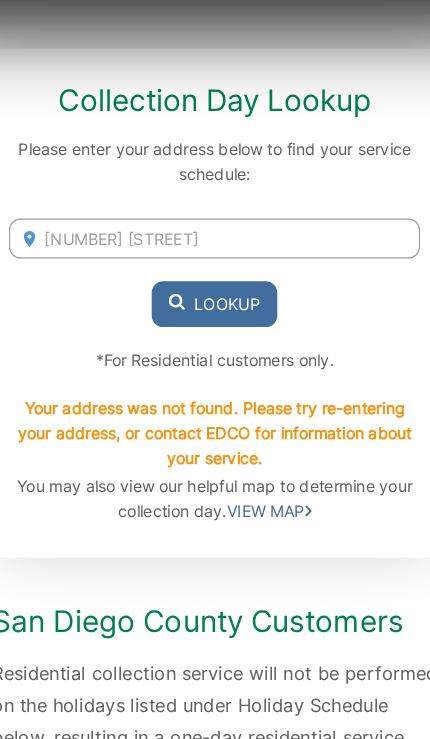 type on "1020" 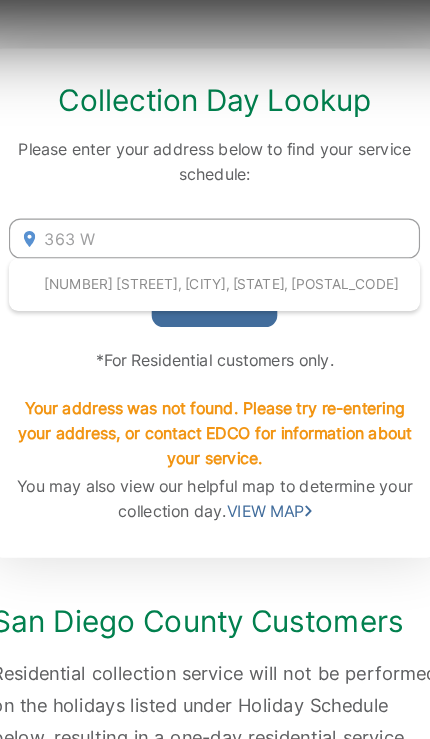 click on "363 W 10th Ave, Escondido, CA, 92025" at bounding box center (215, 341) 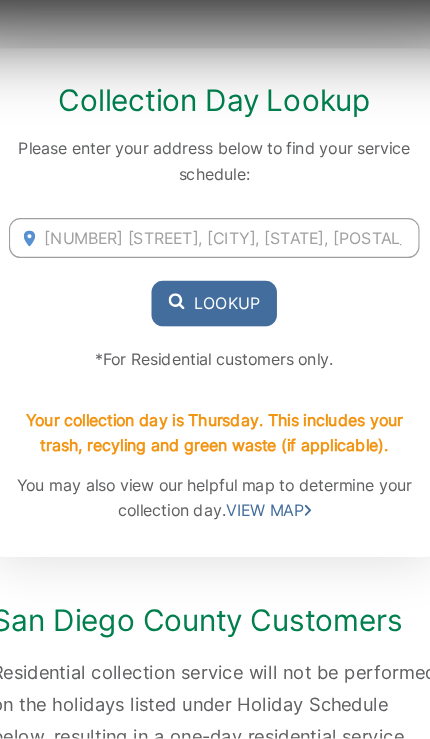 click on "Lookup" at bounding box center (215, 358) 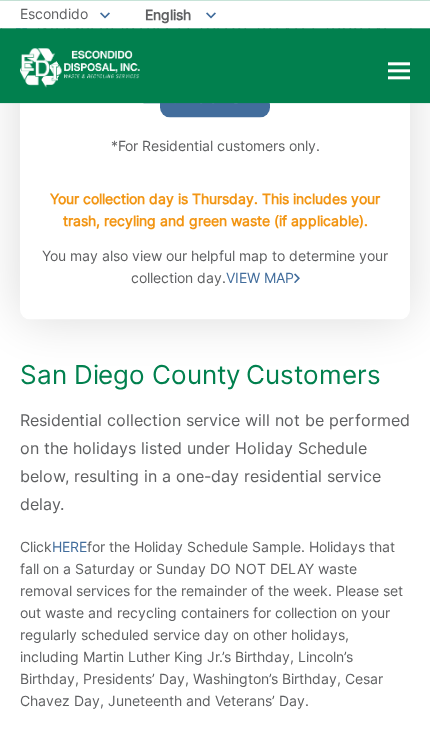 scroll, scrollTop: 0, scrollLeft: 0, axis: both 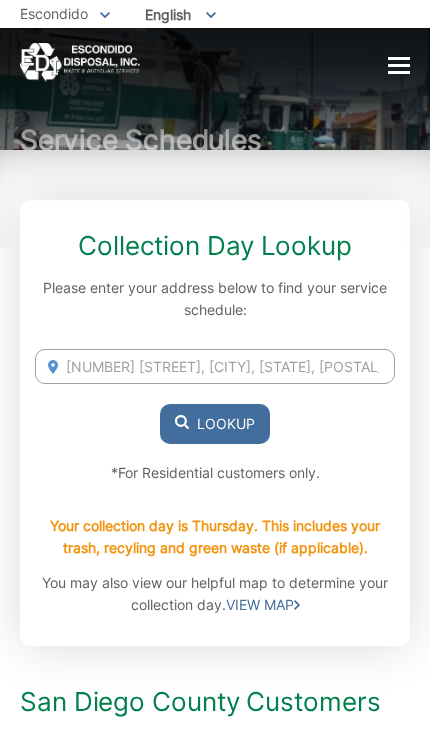 click at bounding box center (399, 65) 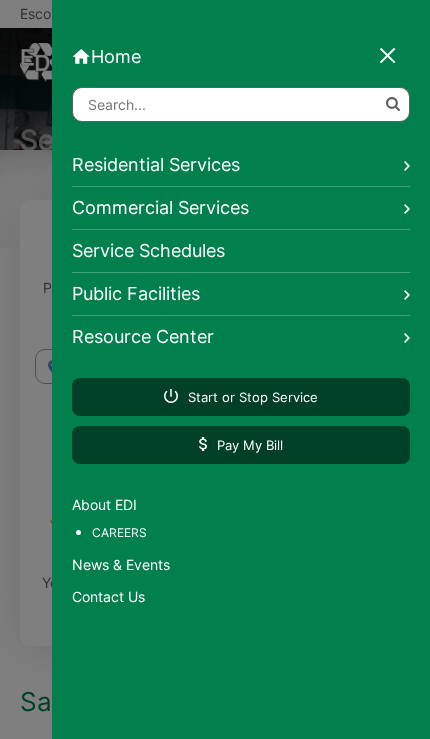 click on "Residential Services" at bounding box center [241, 165] 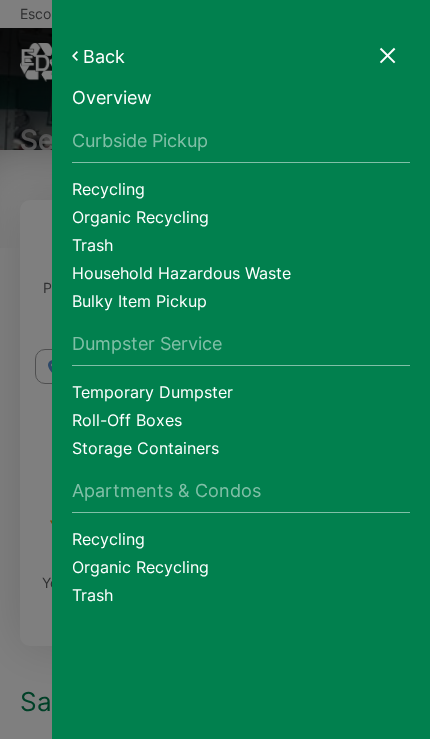 click on "Back" at bounding box center (241, 56) 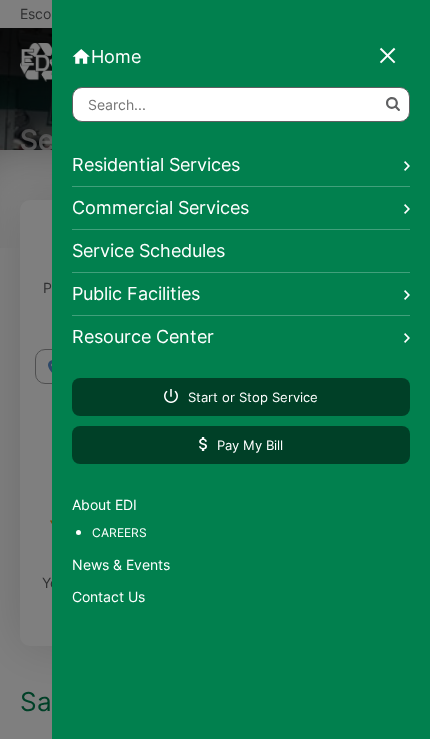 click at bounding box center (389, 57) 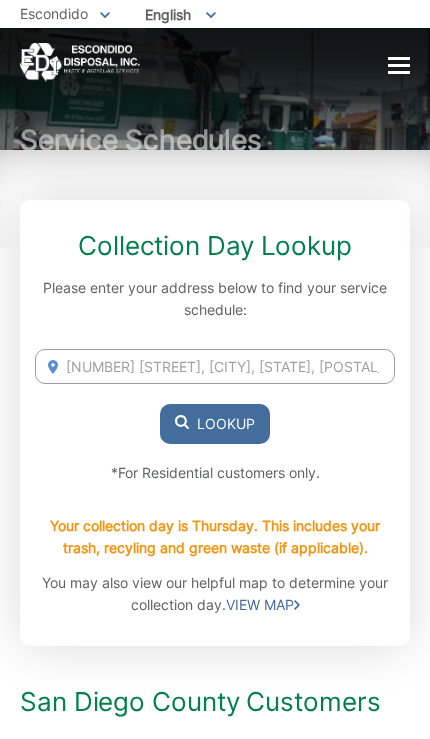 click at bounding box center (399, 65) 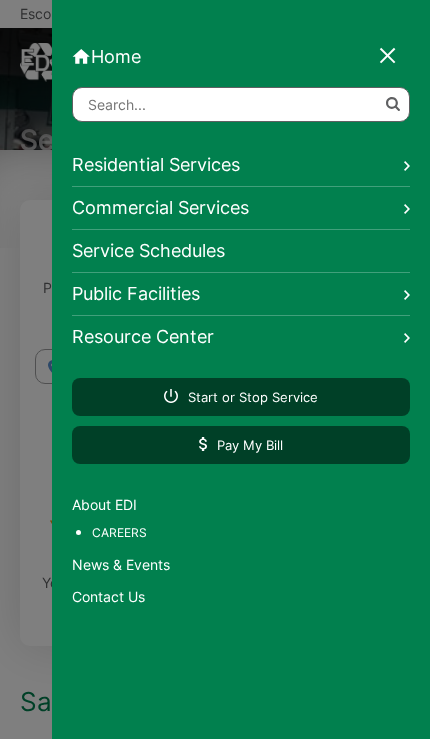 click at bounding box center (389, 57) 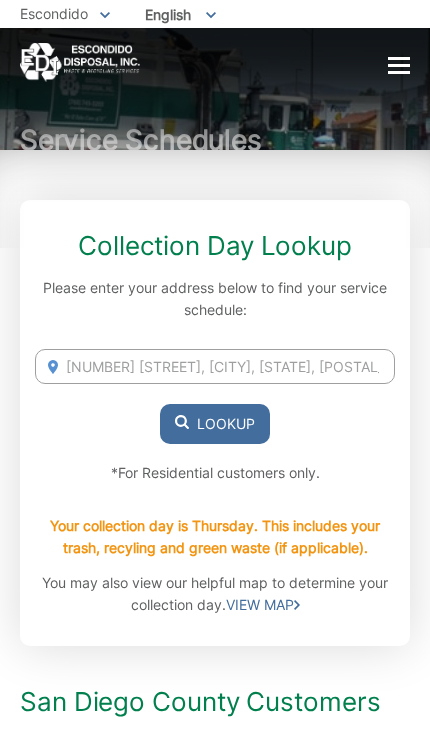 click at bounding box center [399, 65] 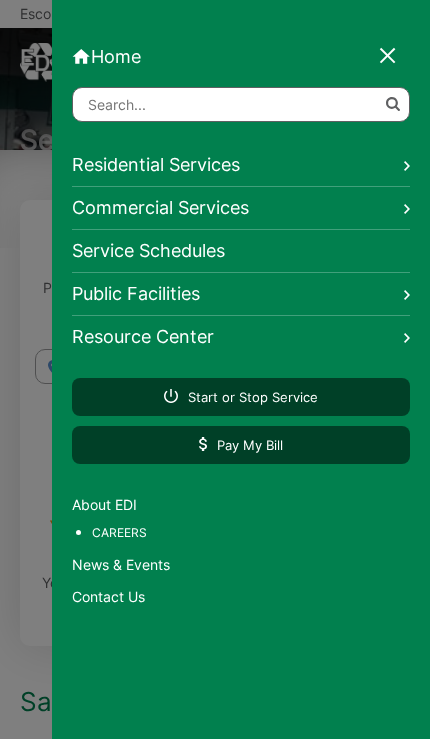 click on "Resource Center" at bounding box center [241, 337] 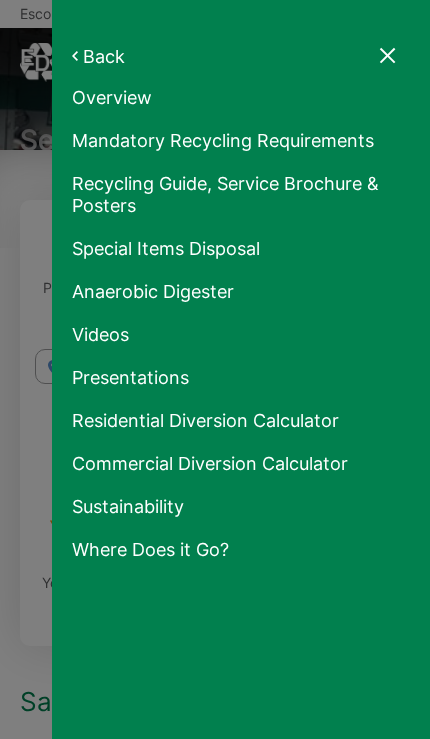 click at bounding box center [389, 57] 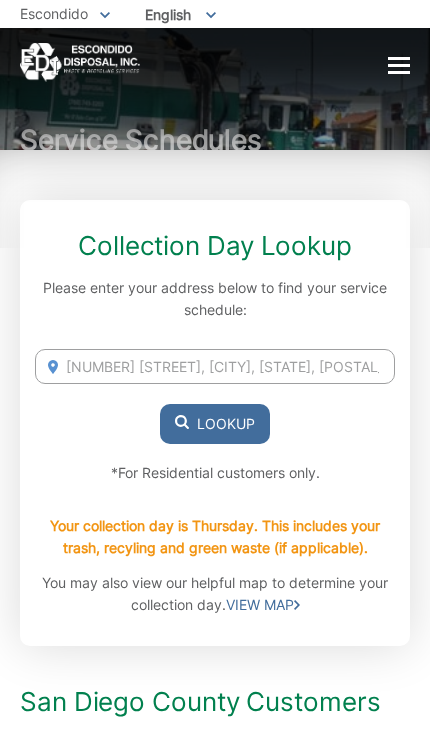 click at bounding box center [80, 62] 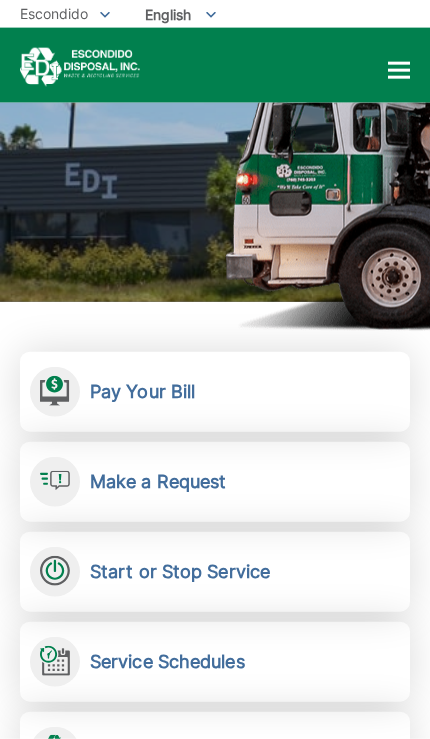 scroll, scrollTop: 0, scrollLeft: 0, axis: both 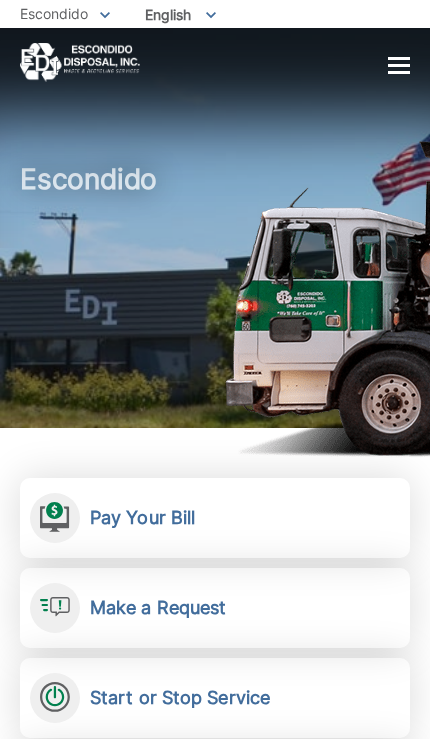click at bounding box center [399, 65] 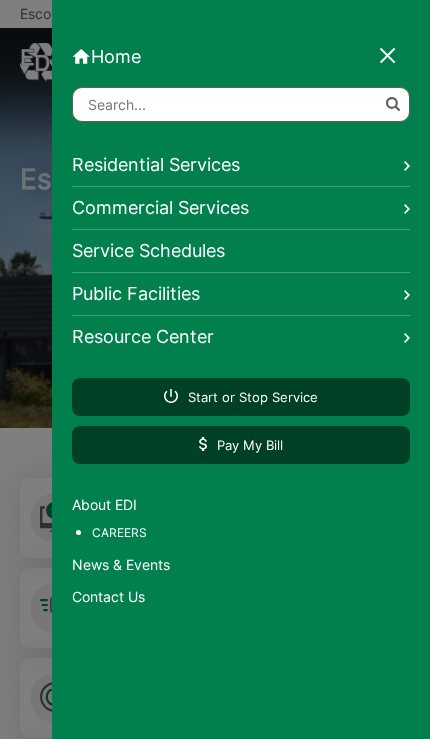 click on "Contact Us" at bounding box center (241, 597) 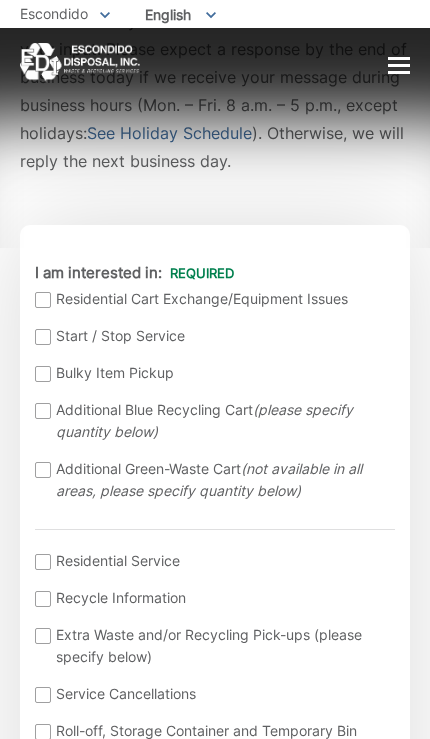 scroll, scrollTop: 271, scrollLeft: 0, axis: vertical 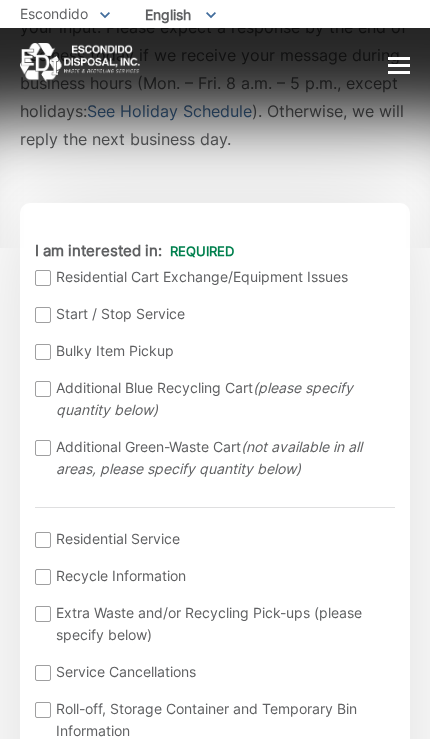 click at bounding box center [43, 278] 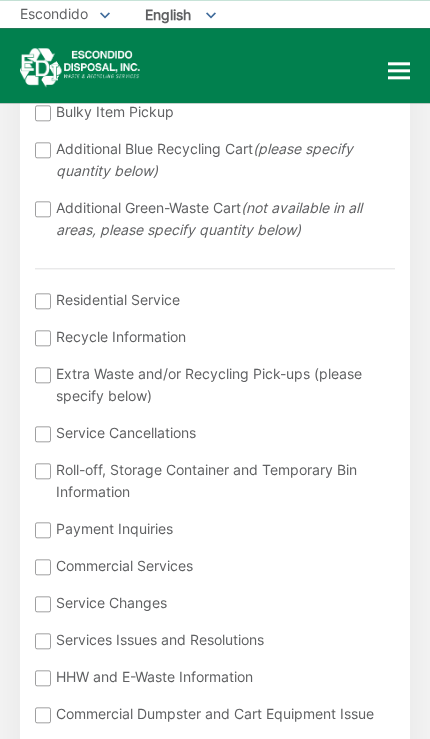 scroll, scrollTop: 523, scrollLeft: 0, axis: vertical 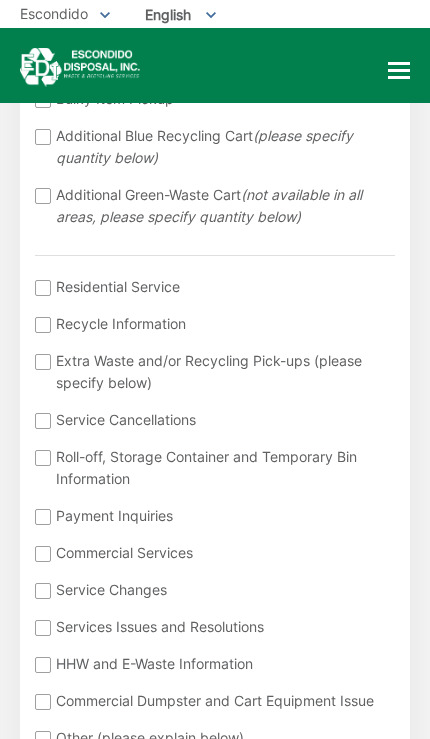 click at bounding box center (43, 288) 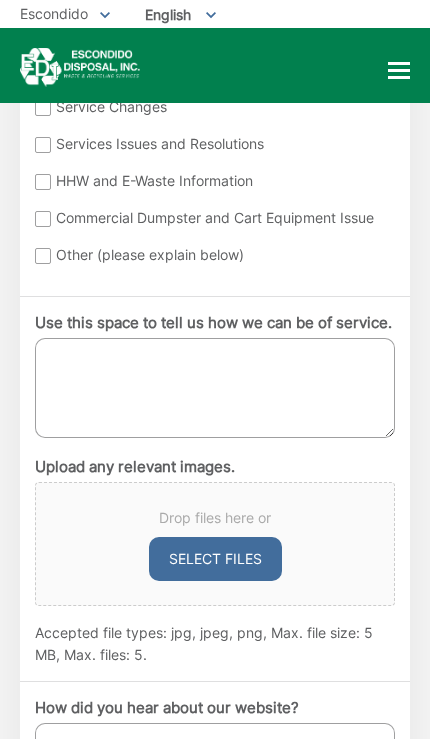 scroll, scrollTop: 1003, scrollLeft: 0, axis: vertical 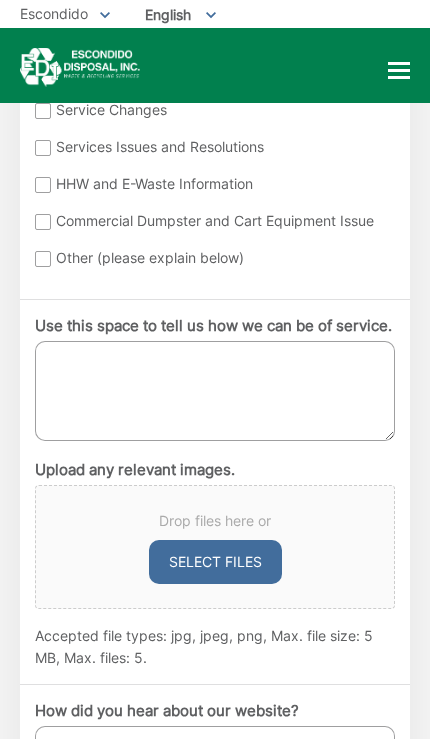 click on "Use this space to tell us how we can be of service." at bounding box center (215, 391) 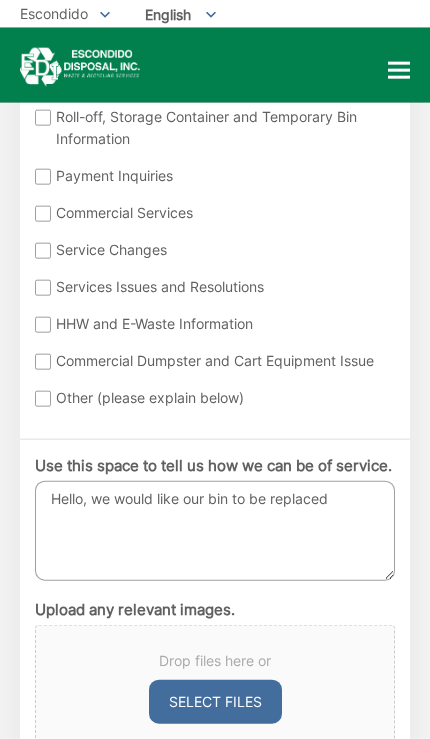 scroll, scrollTop: 884, scrollLeft: 0, axis: vertical 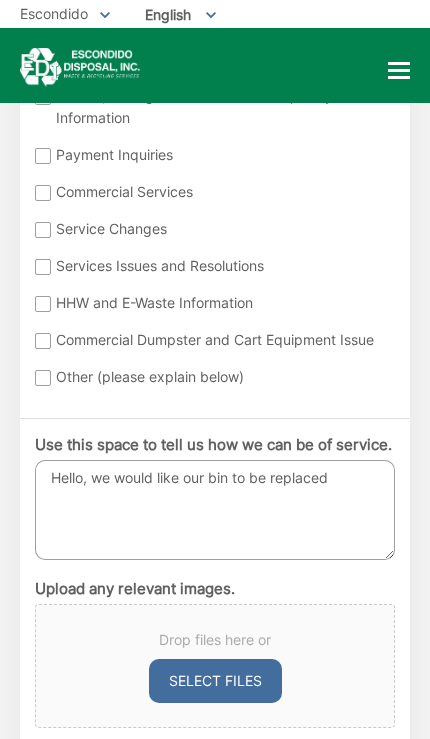 click on "Hello, we would like our bin to be replaced" at bounding box center (215, 510) 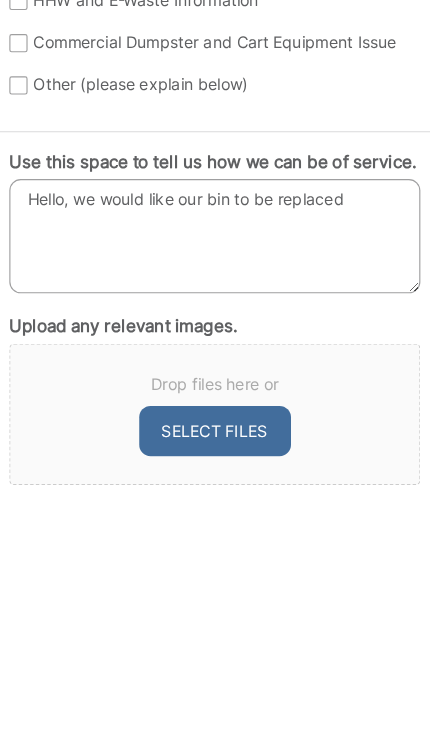 click on "Hello, we would like our bin to be replaced" at bounding box center [215, 509] 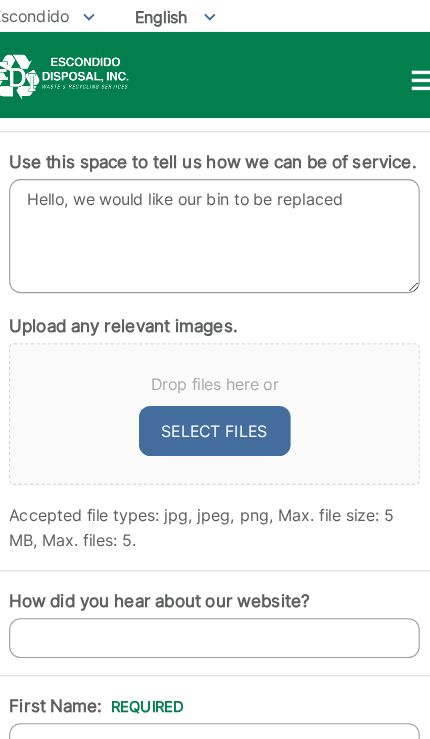 click on "Hello, we would like our bin to be replaced" at bounding box center [215, 207] 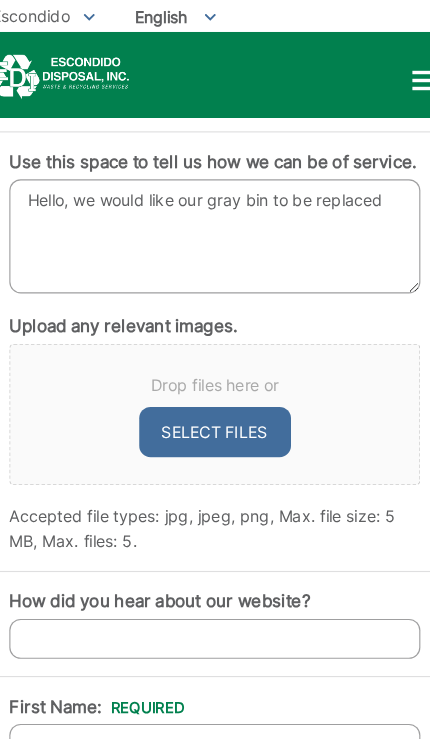 click on "Hello, we would like our gray bin to be replaced" at bounding box center [215, 207] 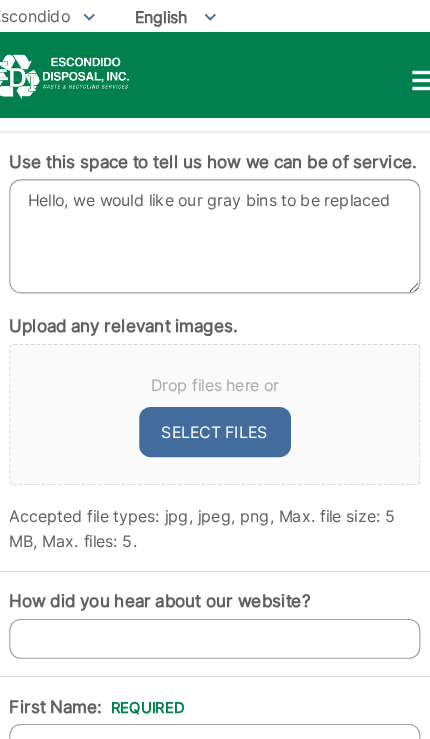 click on "Hello, we would like our gray bins to be replaced" at bounding box center (215, 207) 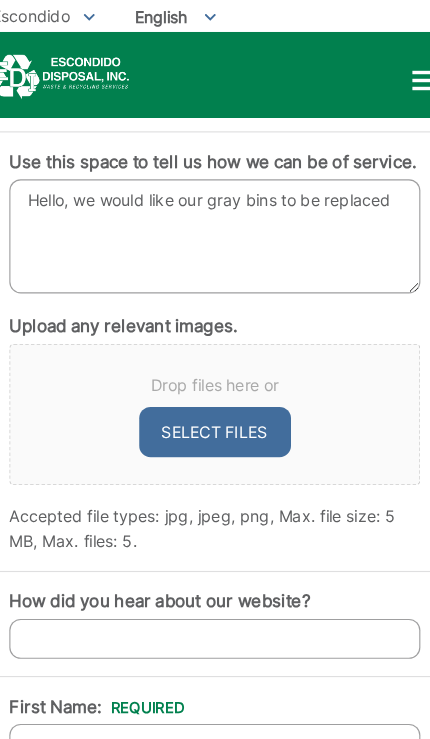 click on "Hello, we would like our gray bins to be replaced" at bounding box center [215, 207] 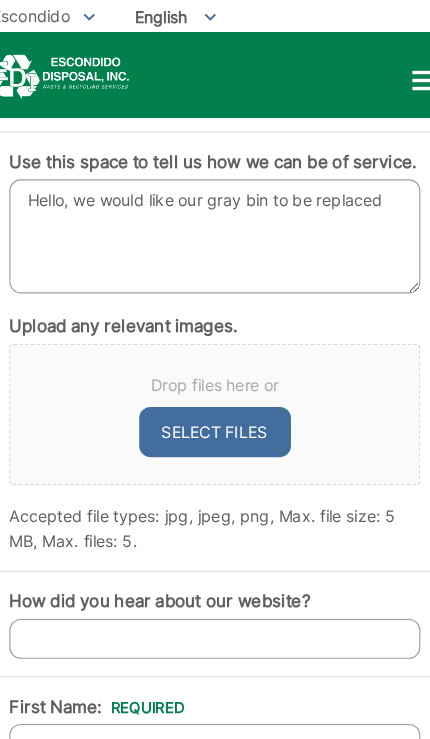 click on "Hello, we would like our gray bin to be replaced" at bounding box center [215, 207] 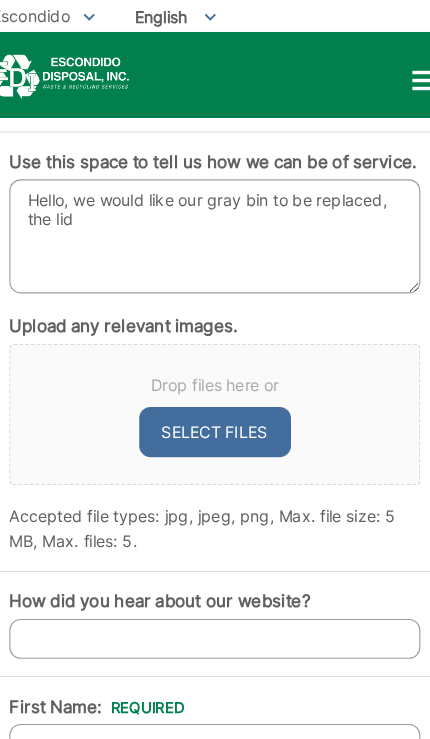 type on "Hello, we would like our gray bin to be replaced, the lid" 